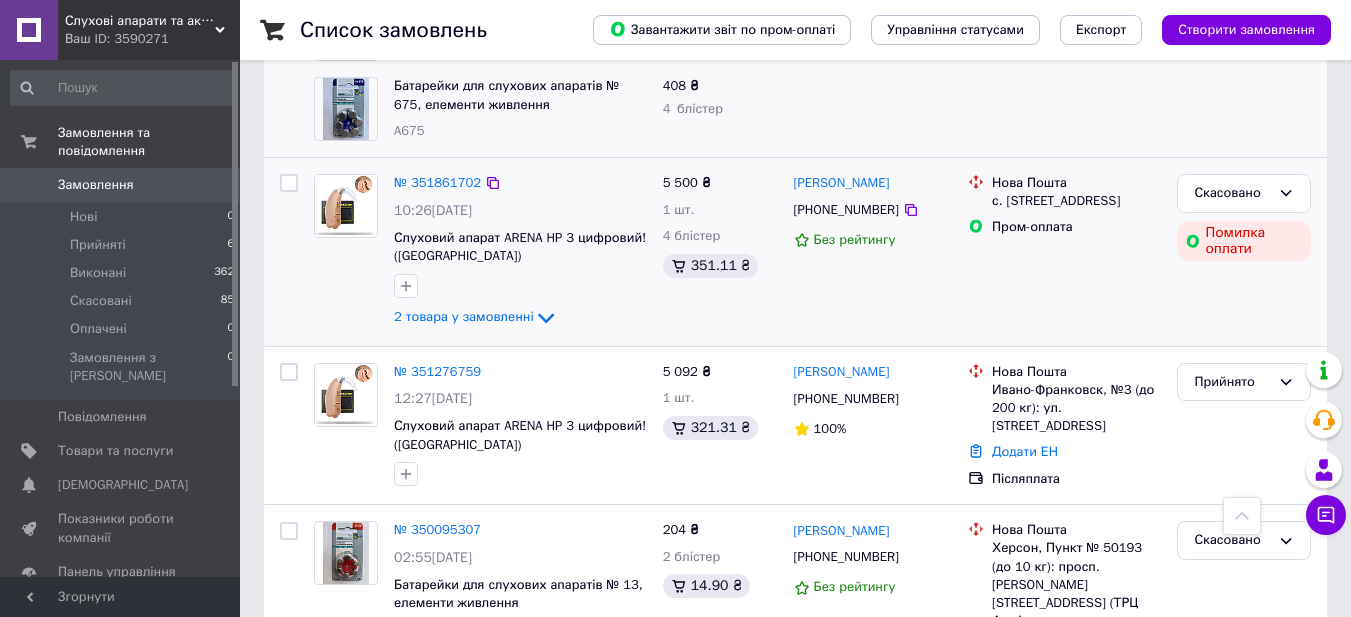 scroll, scrollTop: 600, scrollLeft: 0, axis: vertical 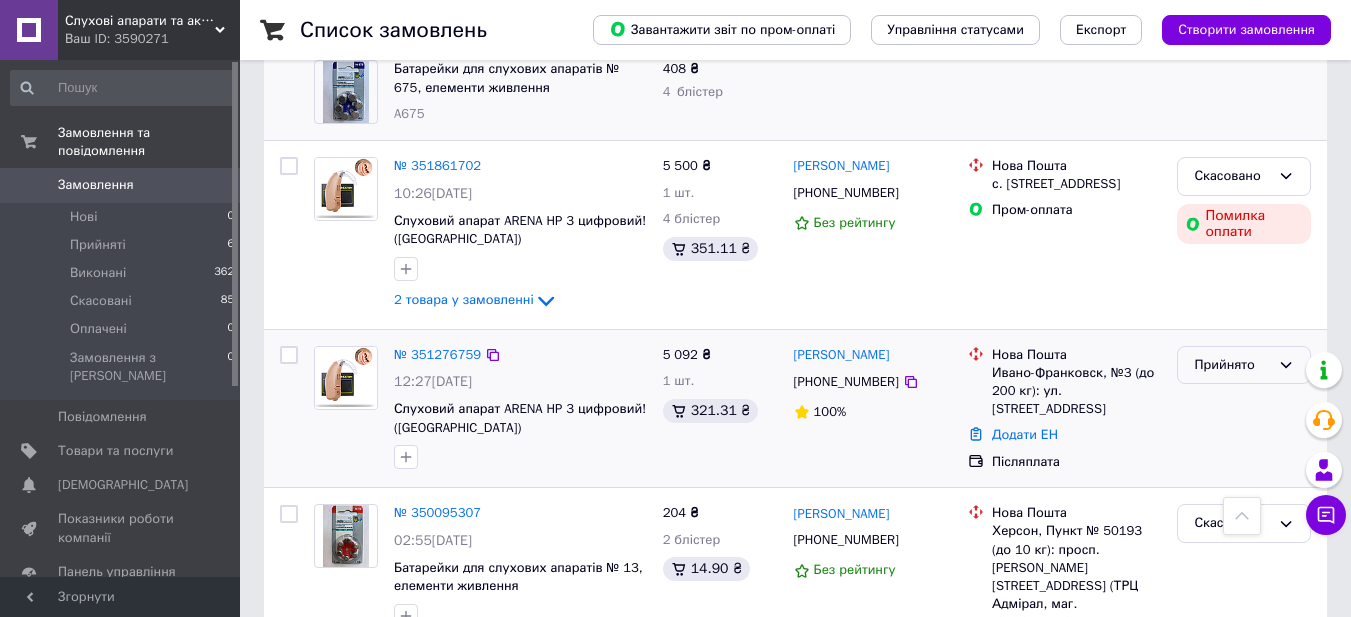 click 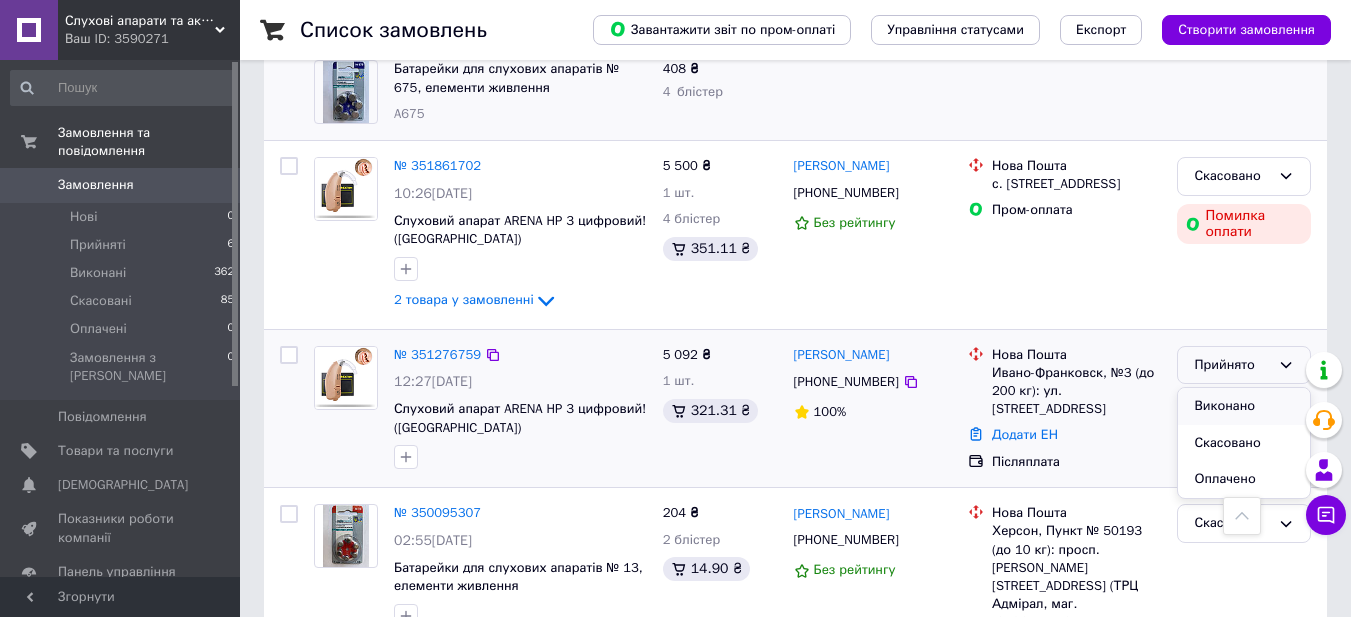 click on "Виконано" at bounding box center (1244, 406) 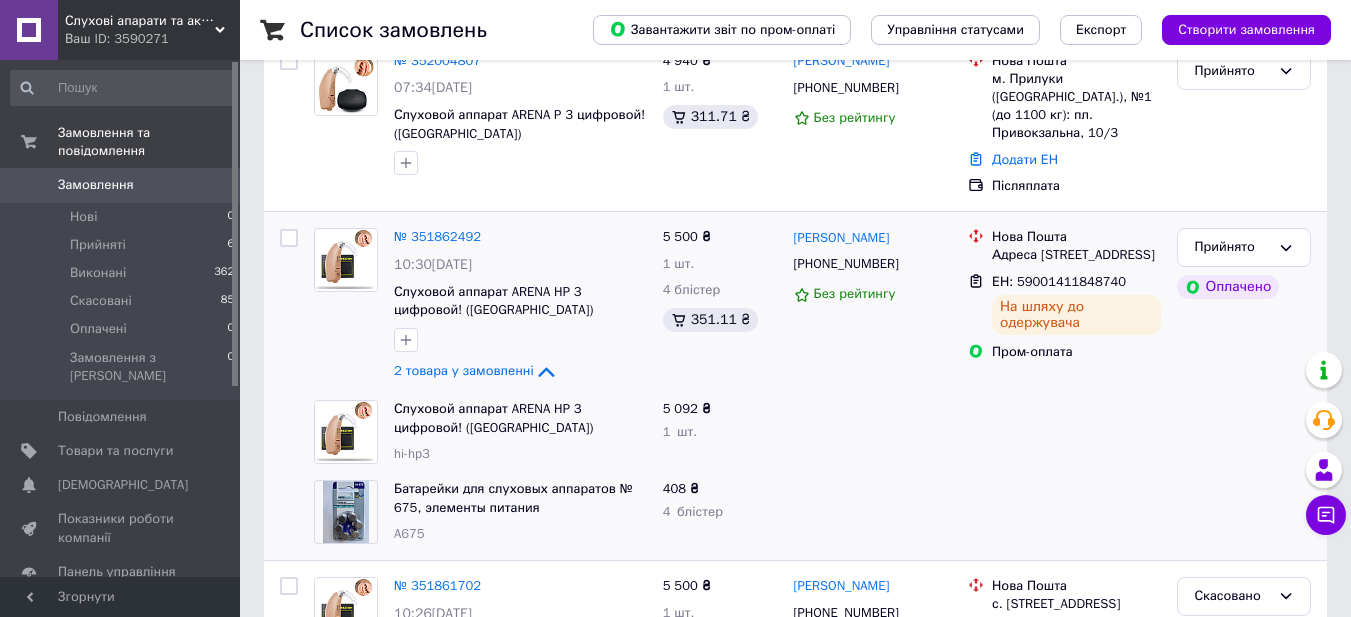 scroll, scrollTop: 0, scrollLeft: 0, axis: both 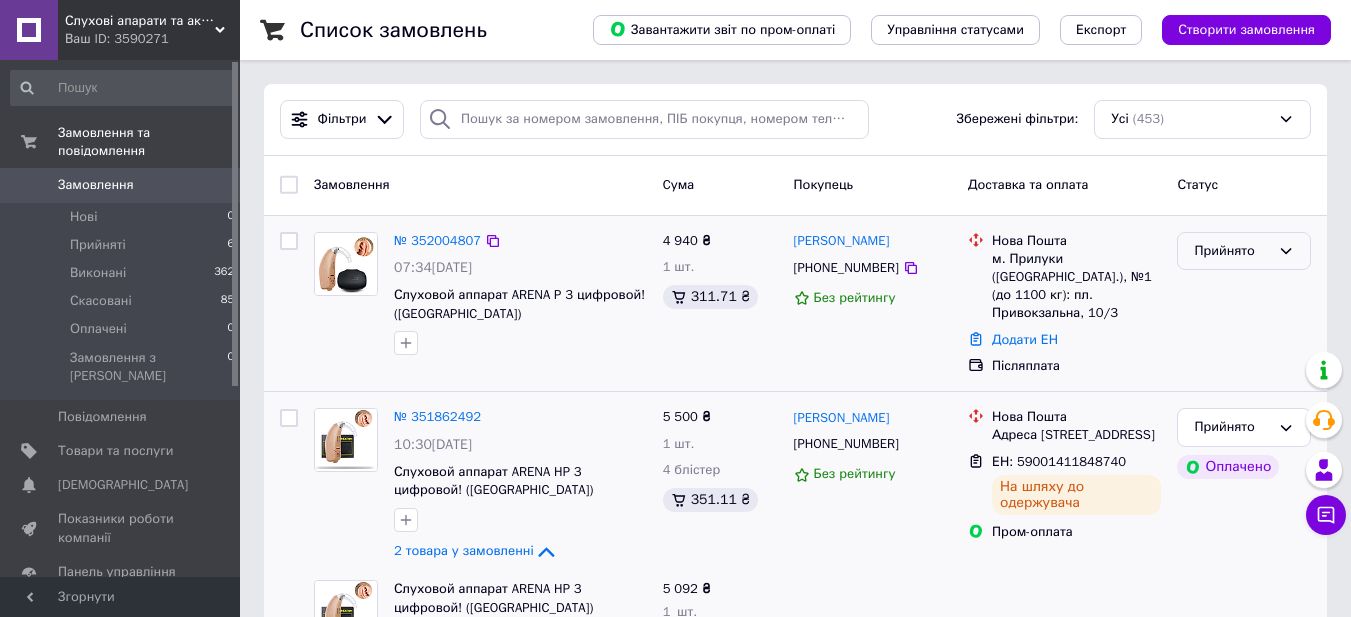click on "Прийнято" at bounding box center [1244, 251] 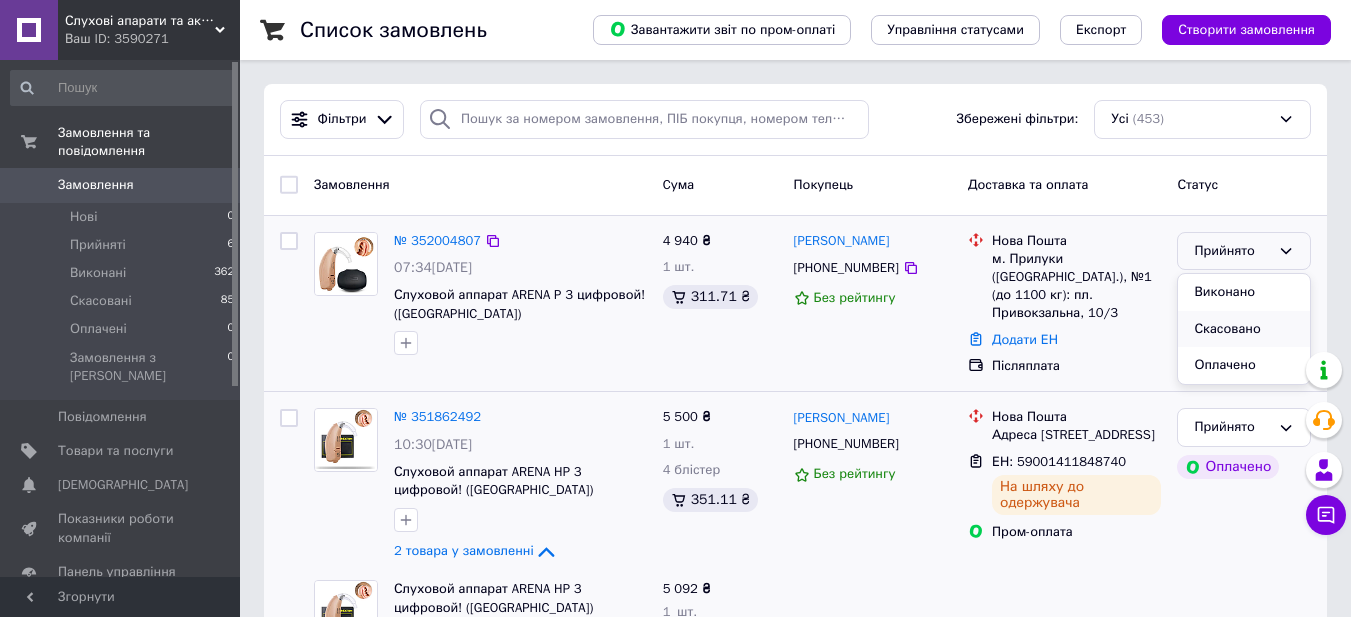 click on "Скасовано" at bounding box center [1244, 329] 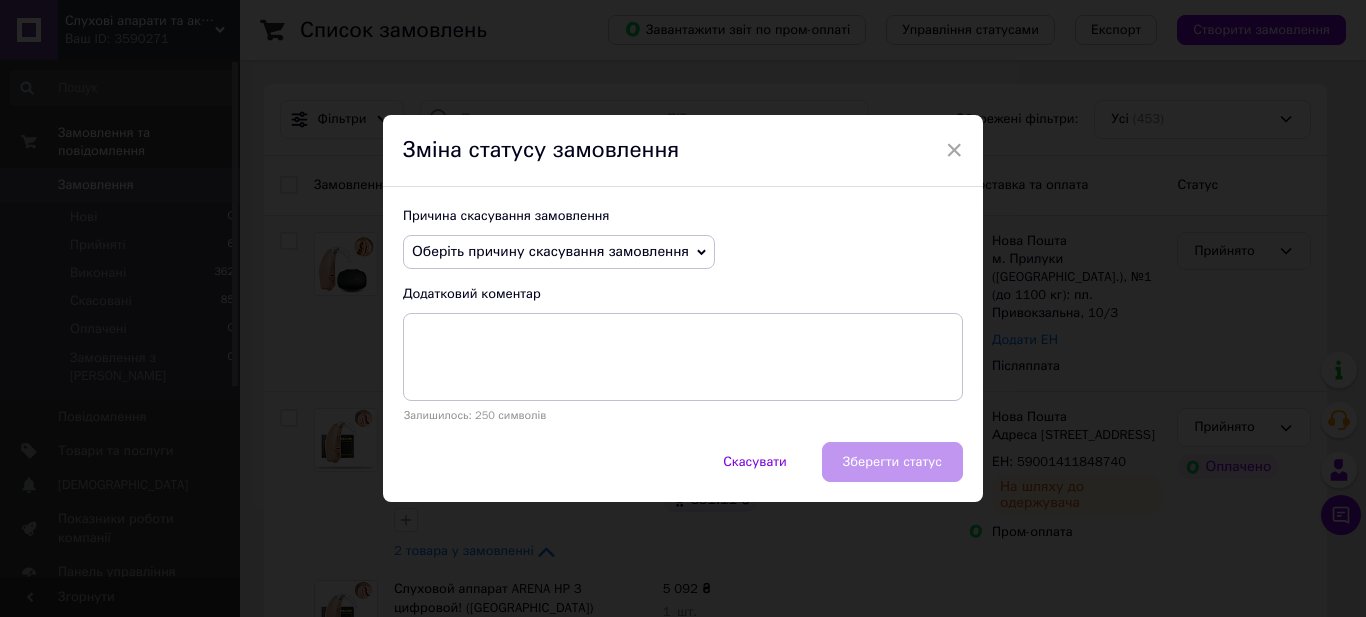 click on "Оберіть причину скасування замовлення" at bounding box center (559, 252) 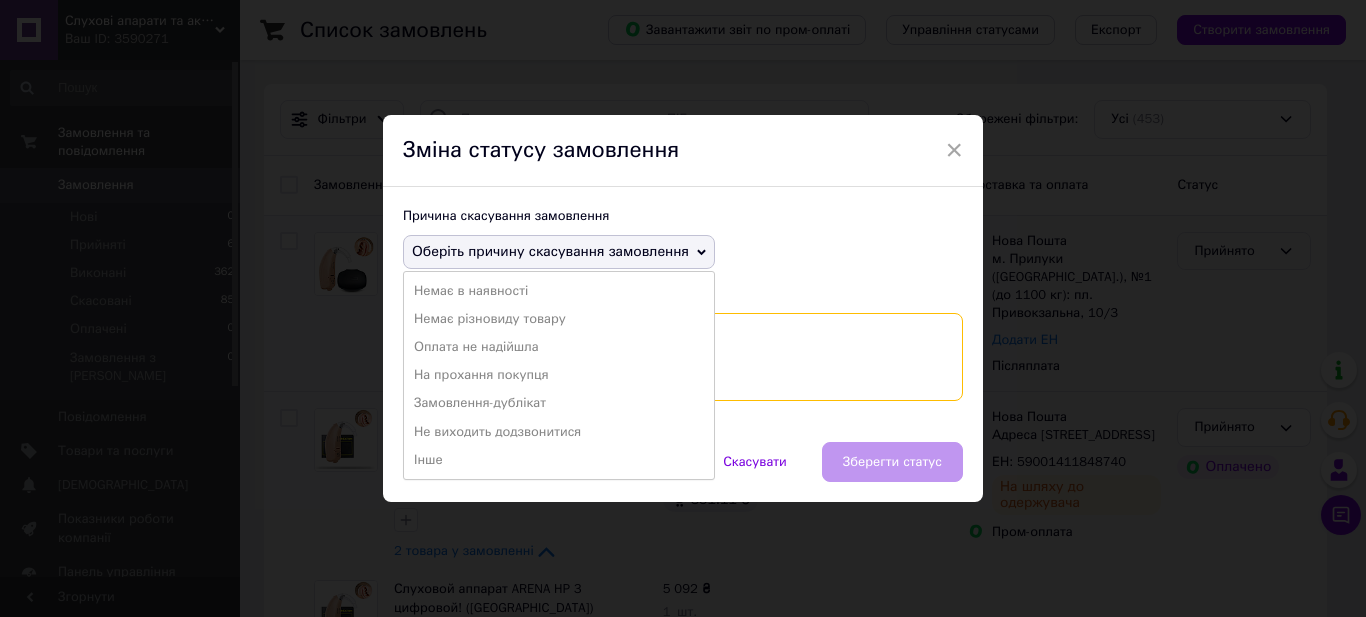 click at bounding box center [683, 357] 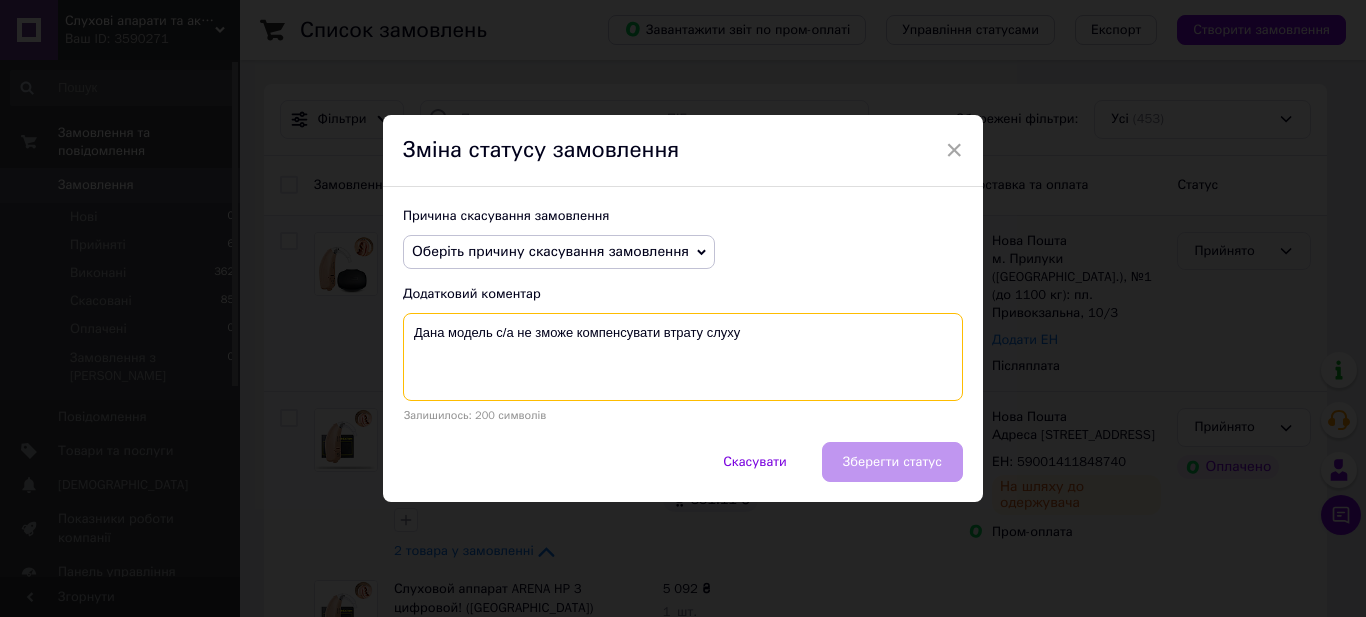 click on "Дана модель с/а не зможе компенсувати втрату слуху" at bounding box center [683, 357] 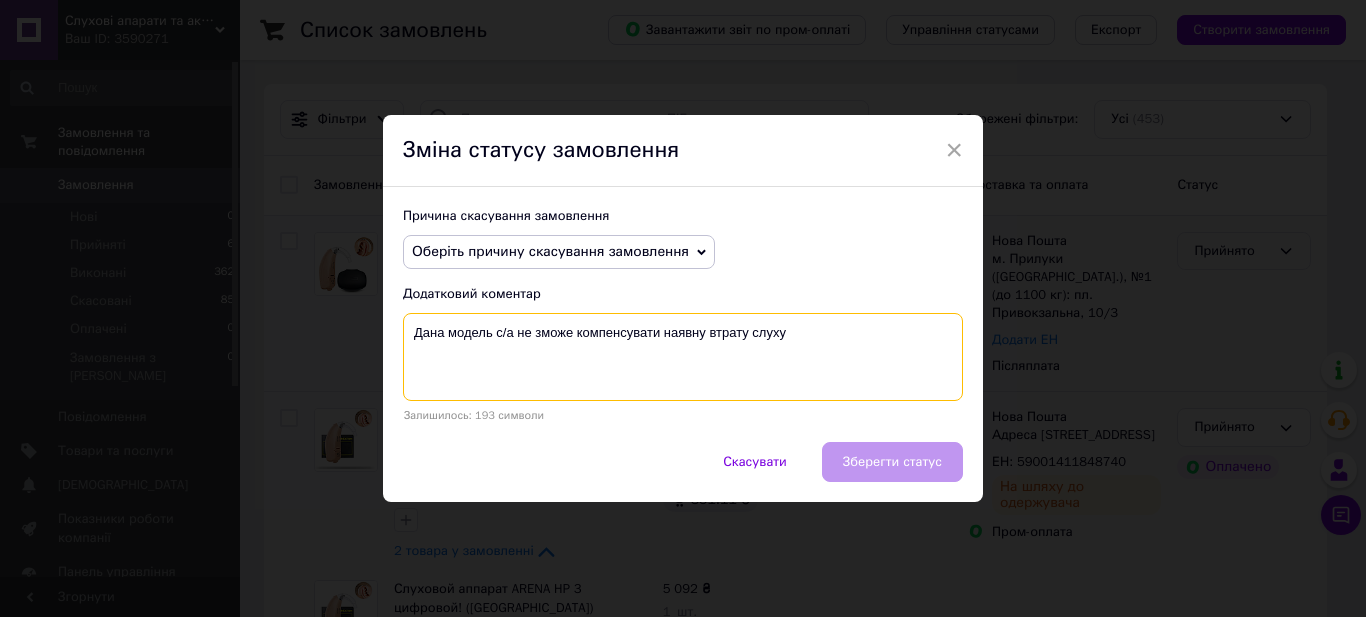 click on "Дана модель с/а не зможе компенсувати наявну втрату слуху" at bounding box center (683, 357) 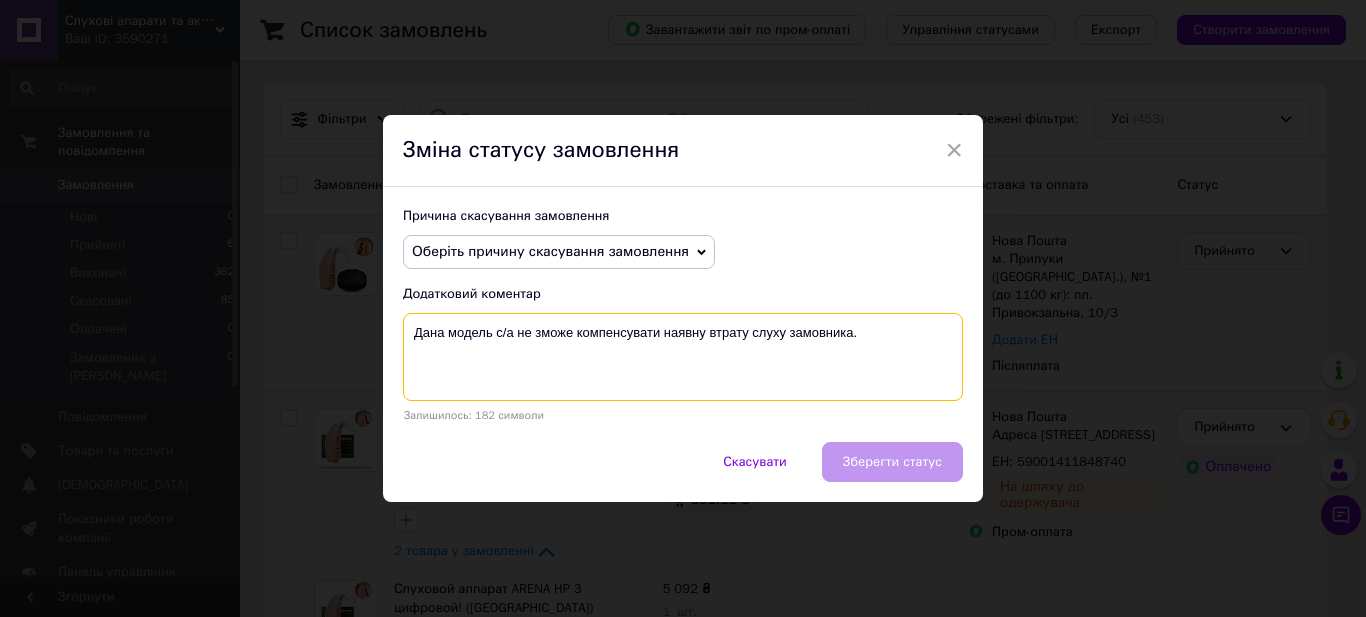 type on "Дана модель с/а не зможе компенсувати наявну втрату слуху замовника." 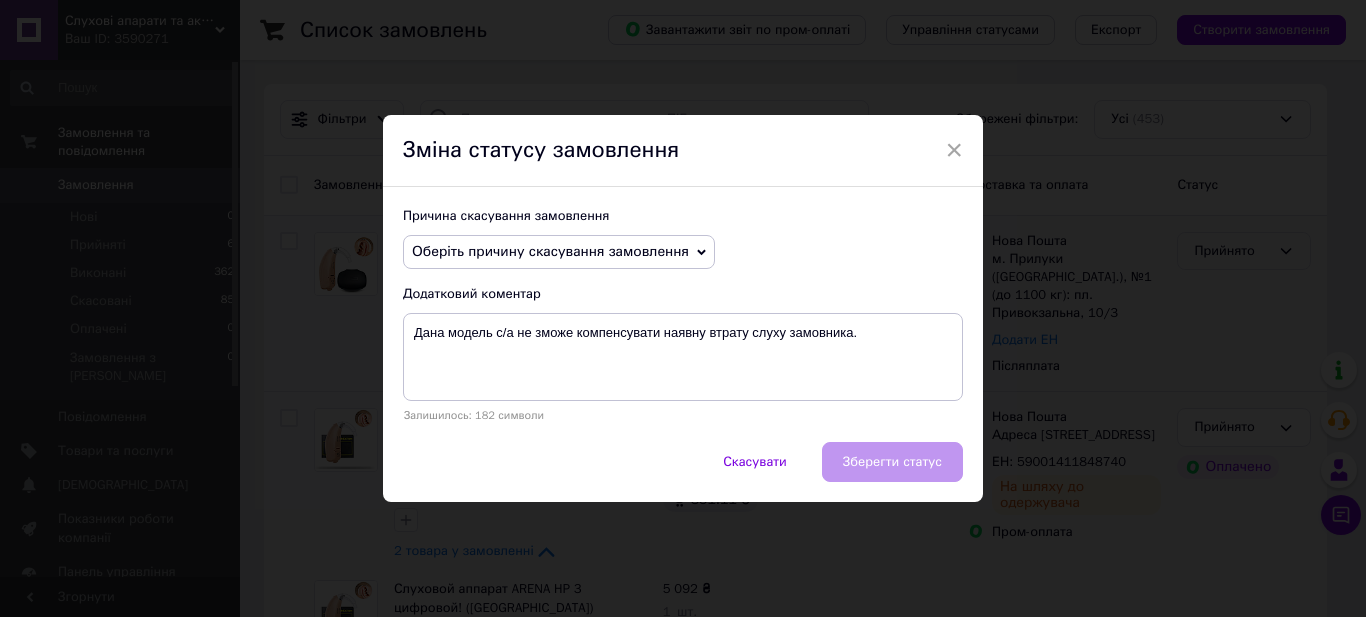 click on "Скасувати   Зберегти статус" at bounding box center (683, 472) 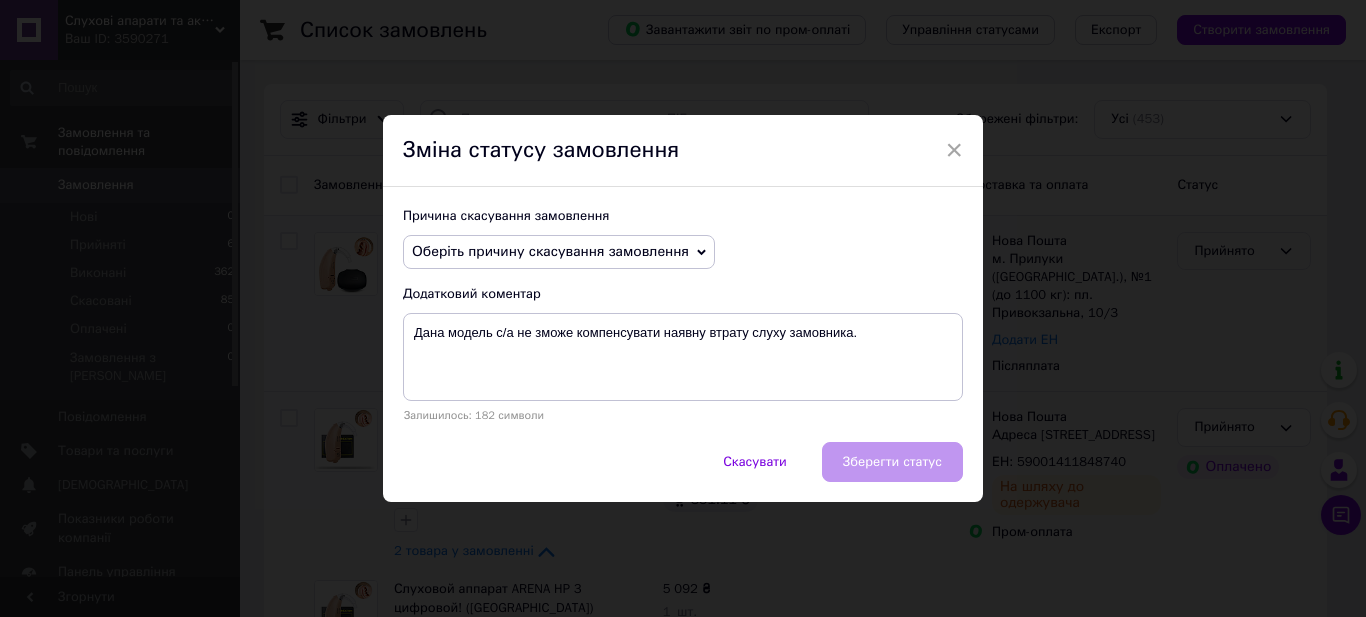 click on "Оберіть причину скасування замовлення" at bounding box center (550, 251) 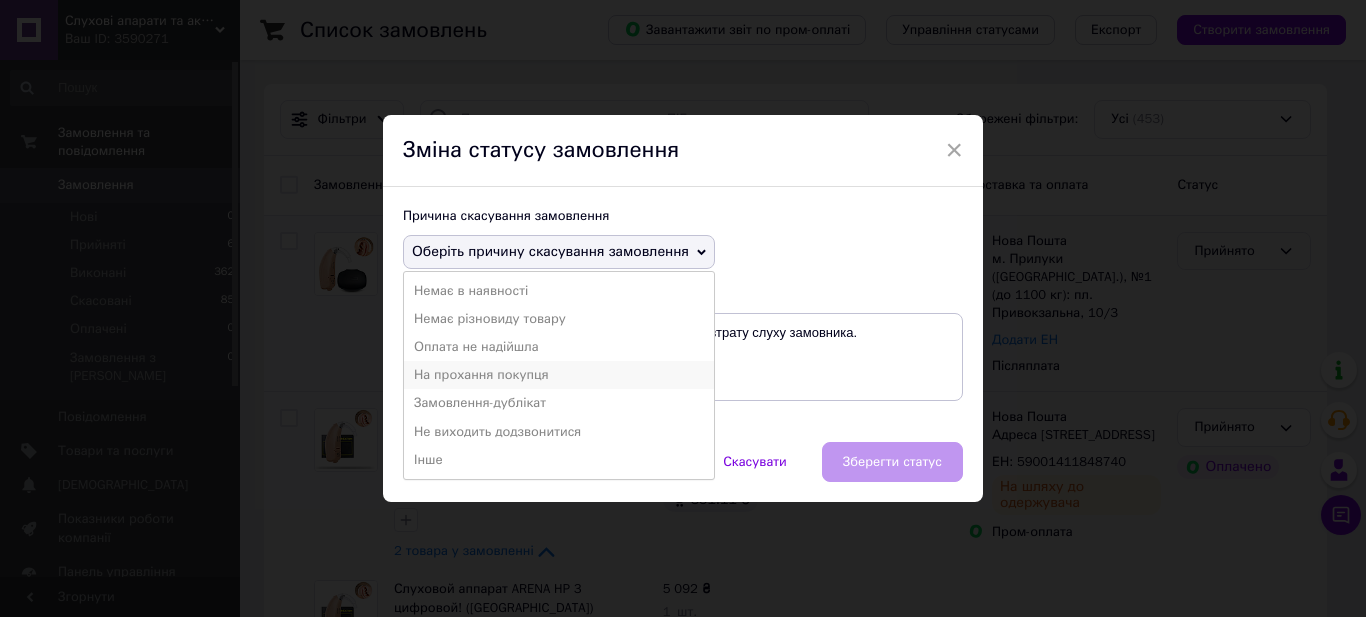 click on "На прохання покупця" at bounding box center [559, 375] 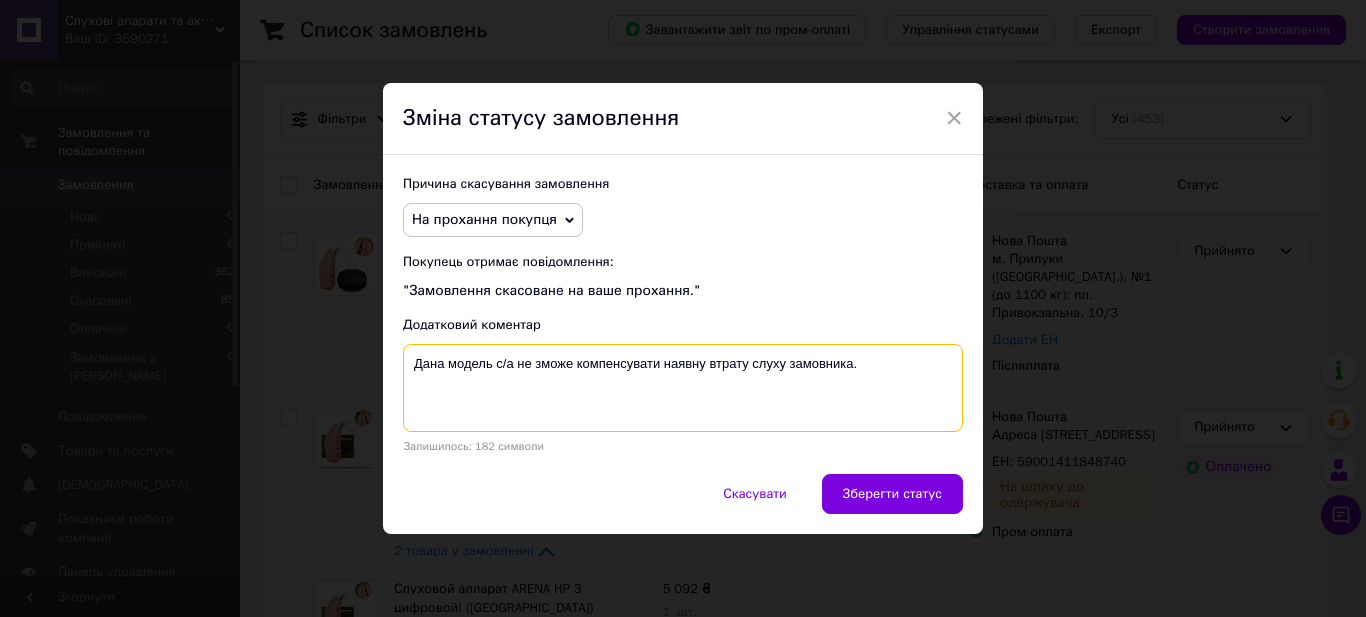 drag, startPoint x: 877, startPoint y: 365, endPoint x: 323, endPoint y: 456, distance: 561.4241 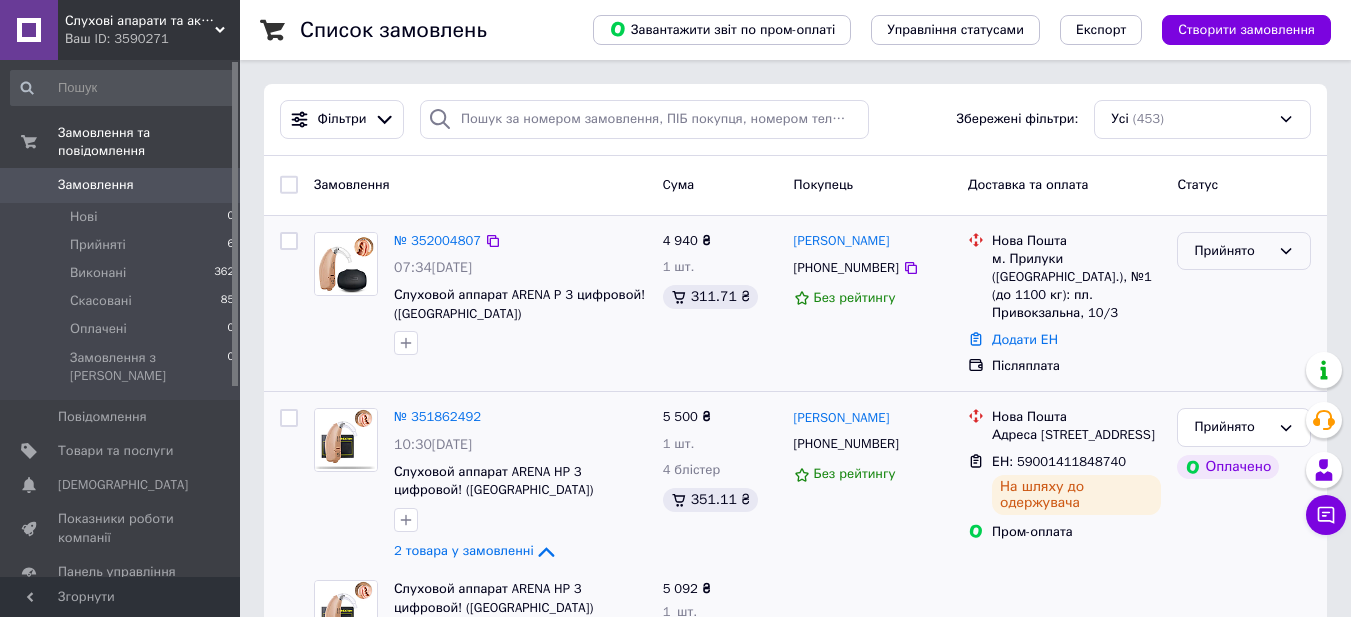 click on "Прийнято" at bounding box center (1244, 251) 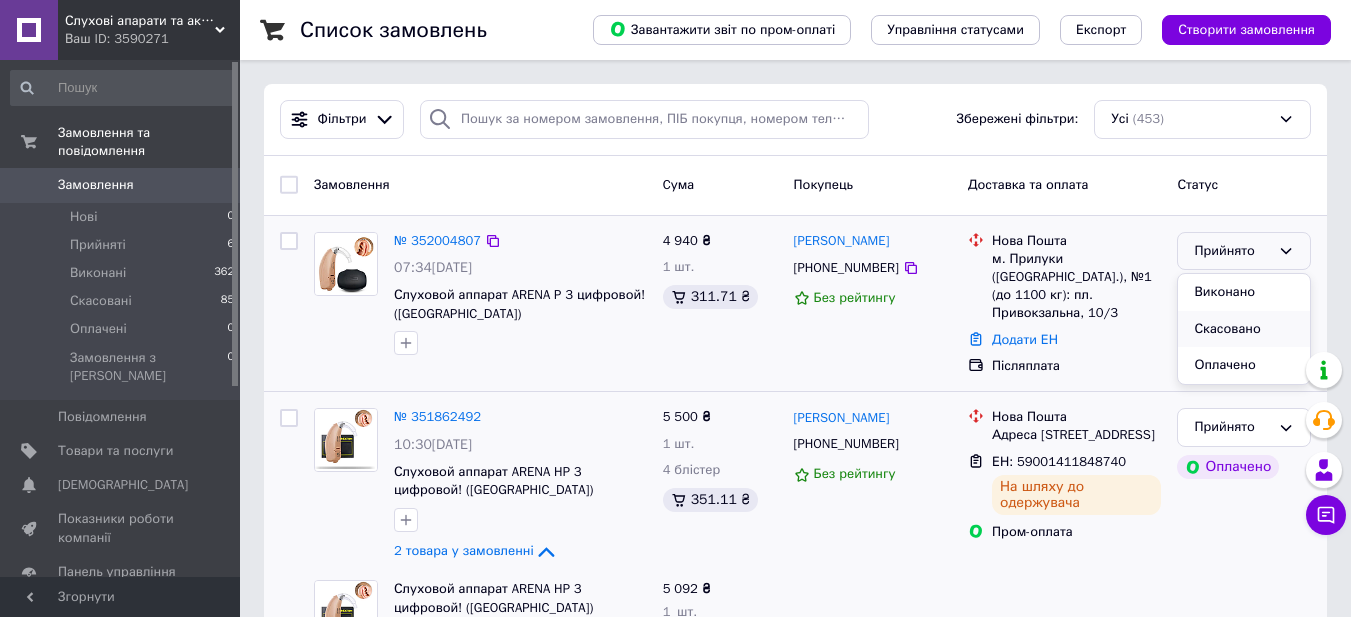 click on "Скасовано" at bounding box center (1244, 329) 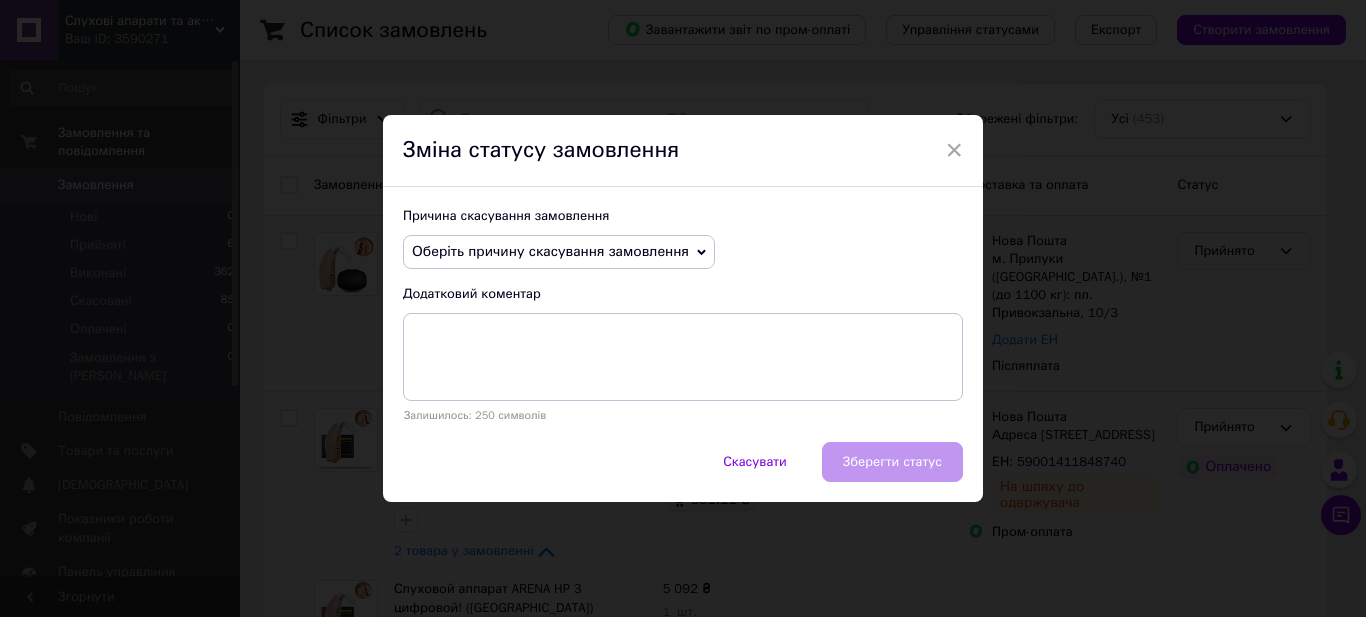 click on "Оберіть причину скасування замовлення" at bounding box center [550, 251] 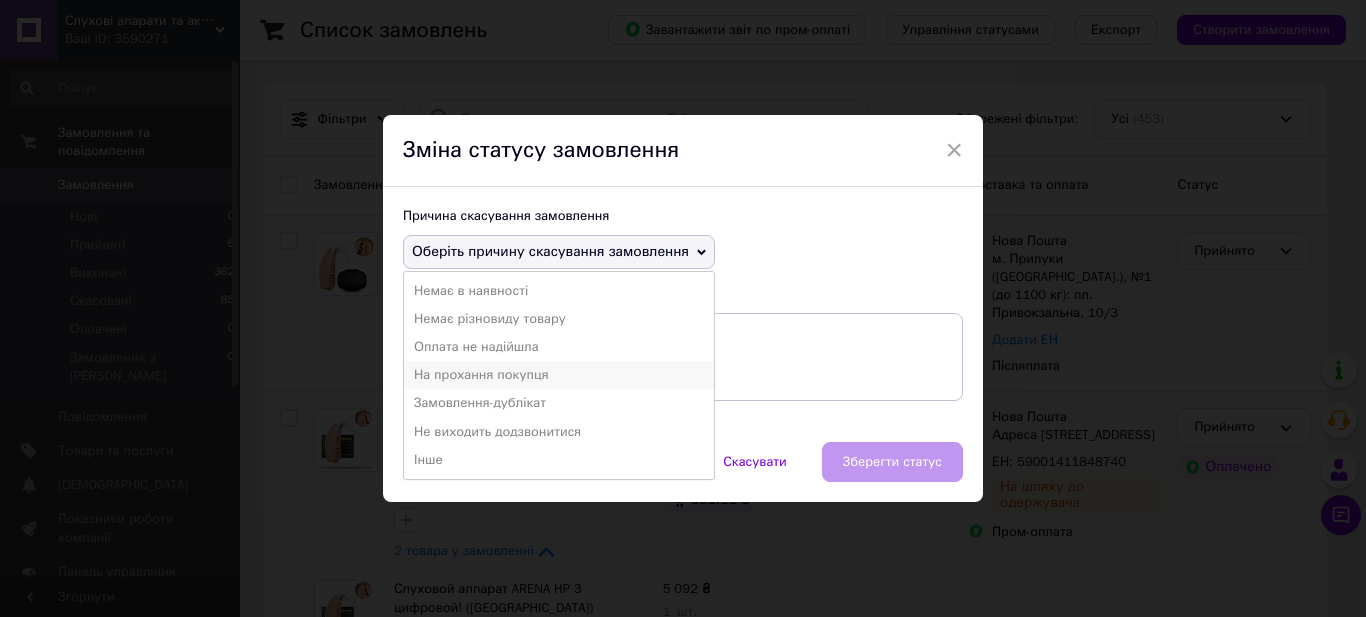 click on "На прохання покупця" at bounding box center [559, 375] 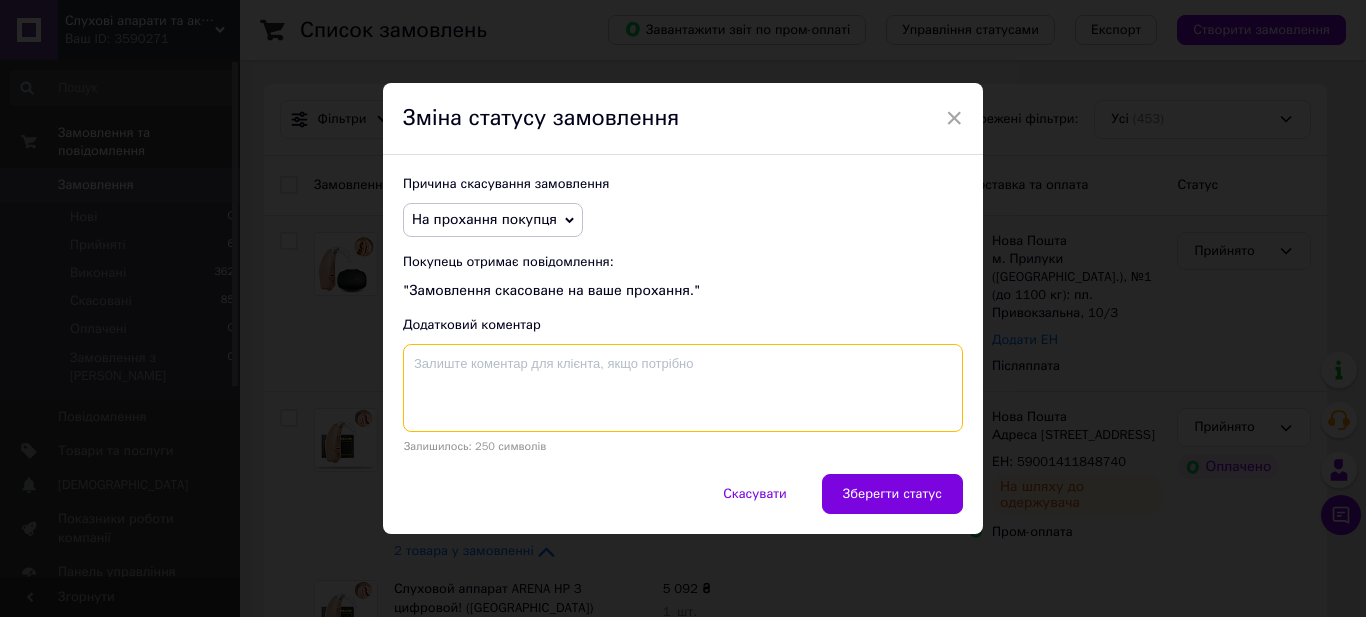 click at bounding box center (683, 388) 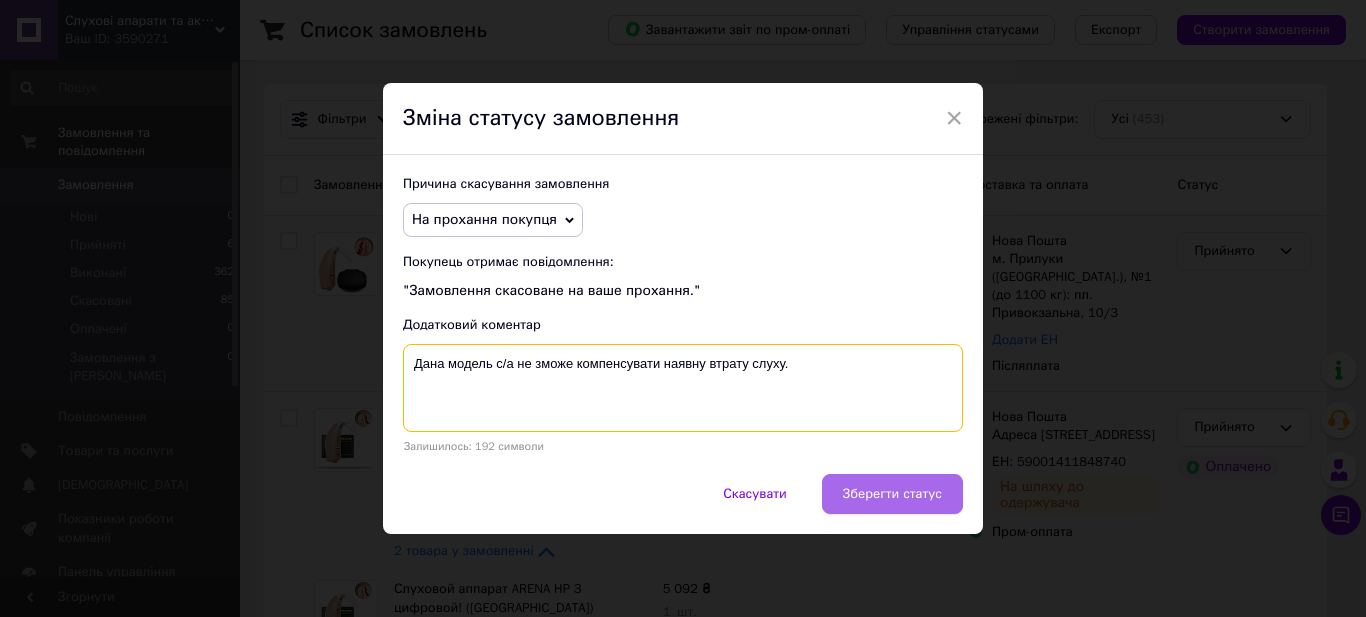 type on "Дана модель с/а не зможе компенсувати наявну втрату слуху." 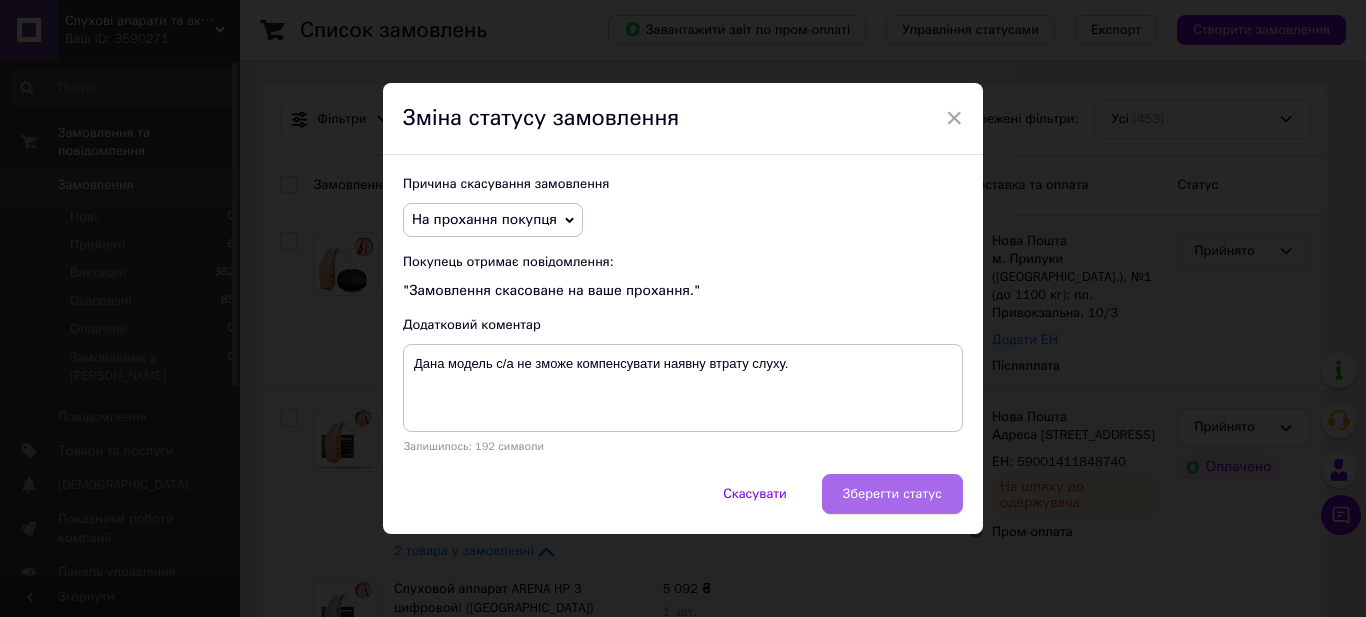 click on "Зберегти статус" at bounding box center [892, 494] 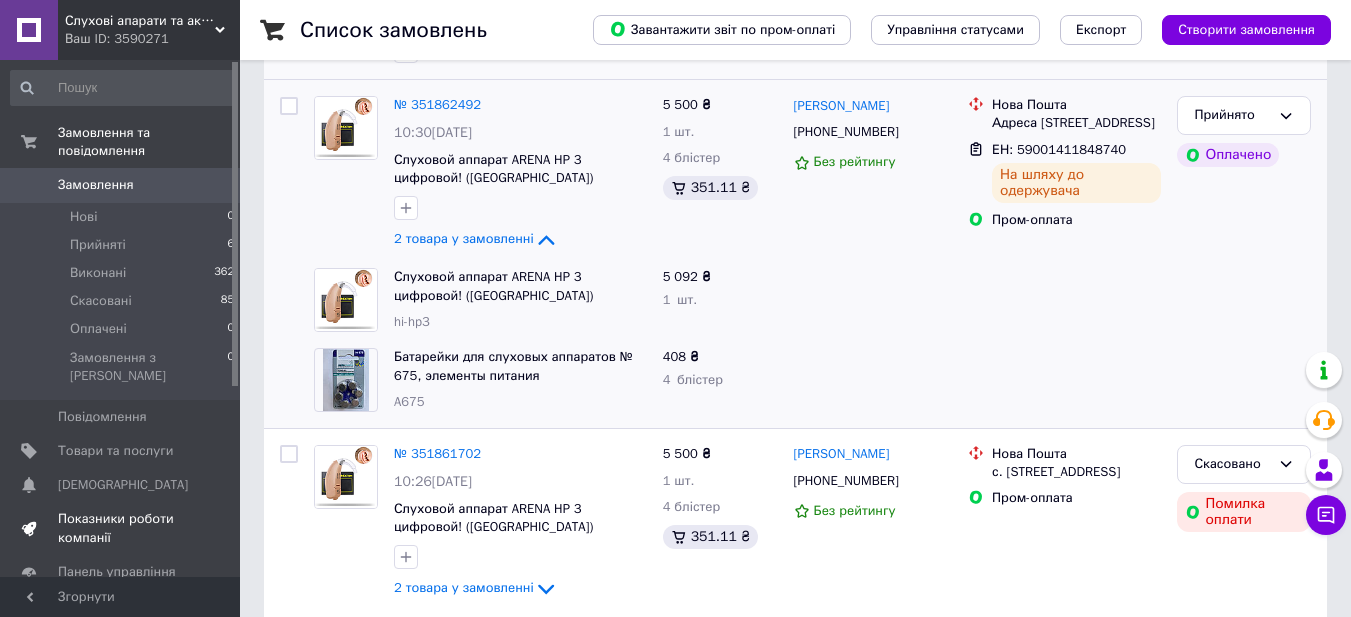 scroll, scrollTop: 300, scrollLeft: 0, axis: vertical 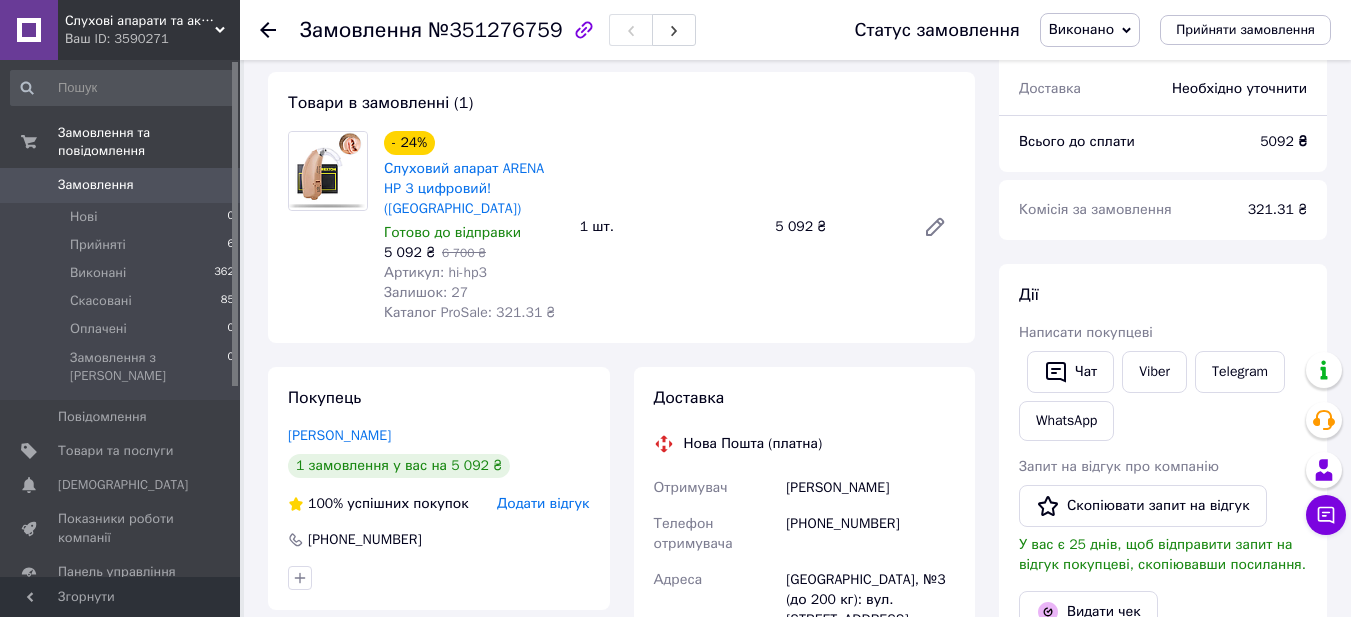 click on "Додати відгук" at bounding box center [543, 503] 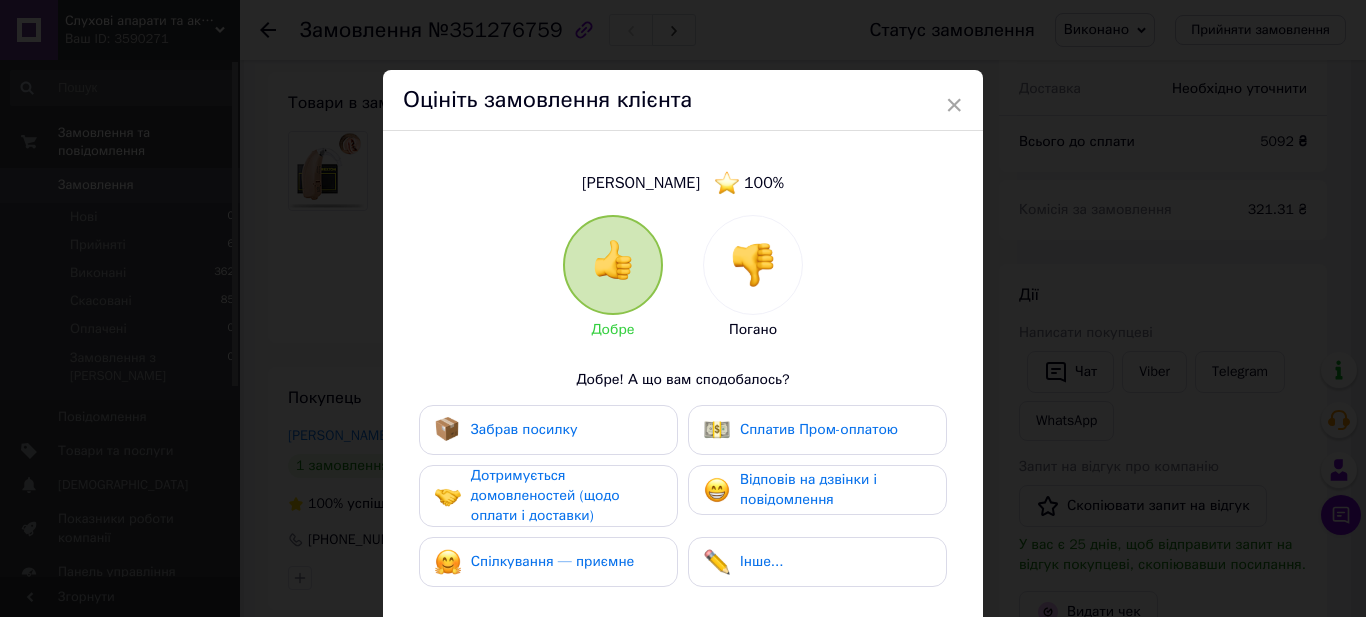 click on "Забрав посилку" at bounding box center [524, 429] 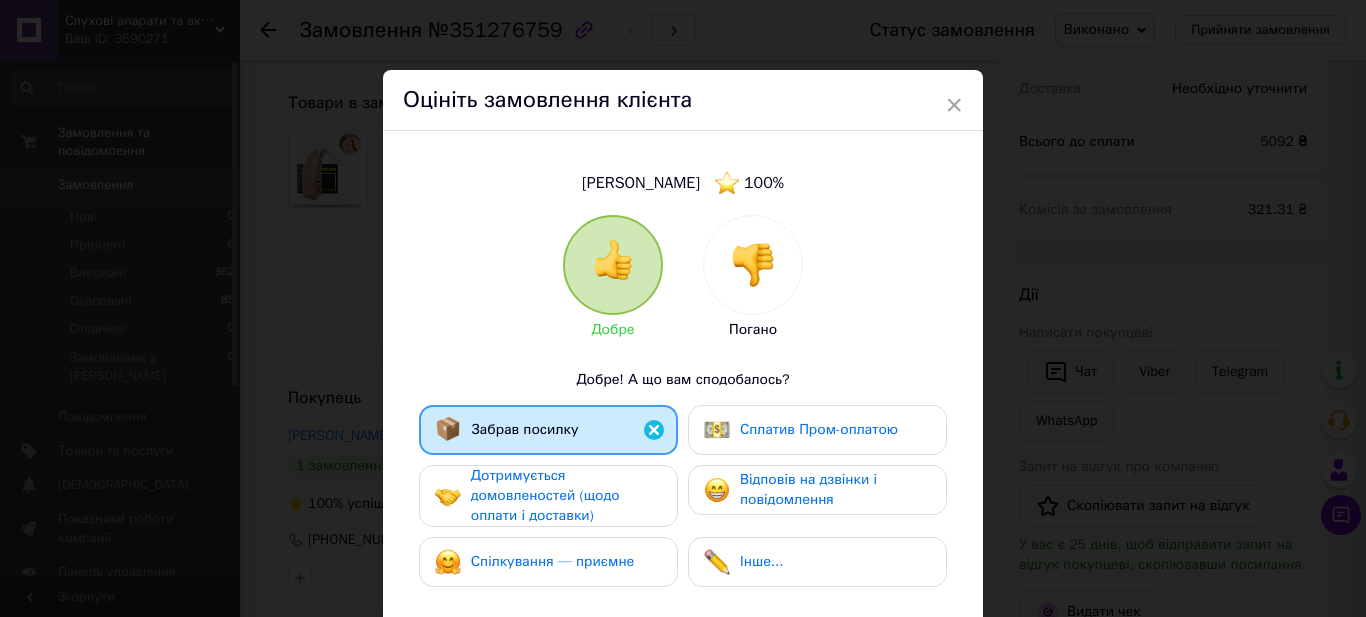click on "Дотримується домовленостей (щодо оплати і доставки)" at bounding box center [545, 495] 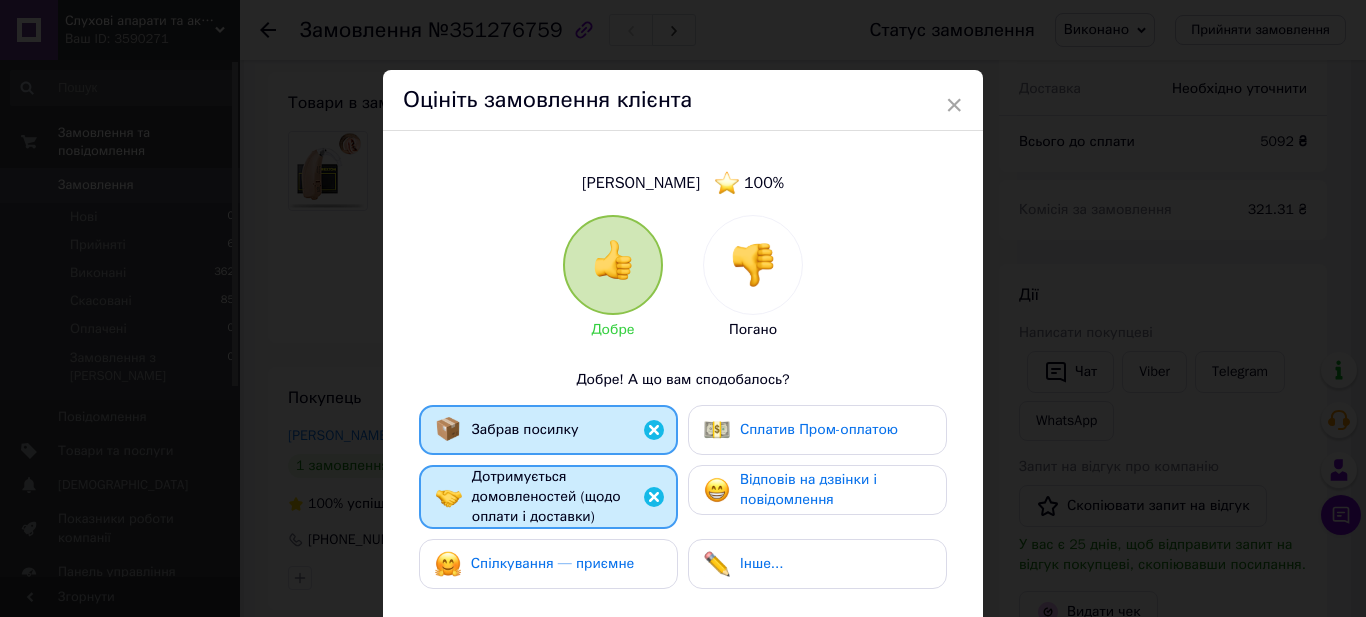 click on "Спілкування — приємне" at bounding box center (553, 563) 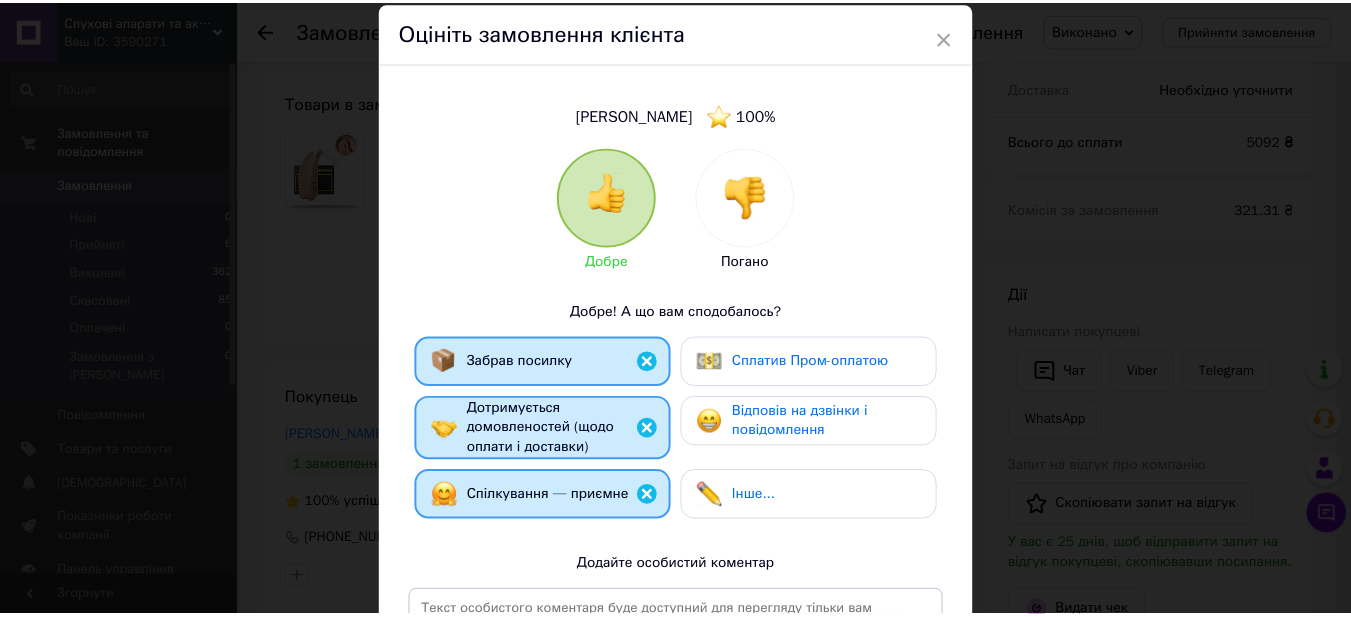 scroll, scrollTop: 300, scrollLeft: 0, axis: vertical 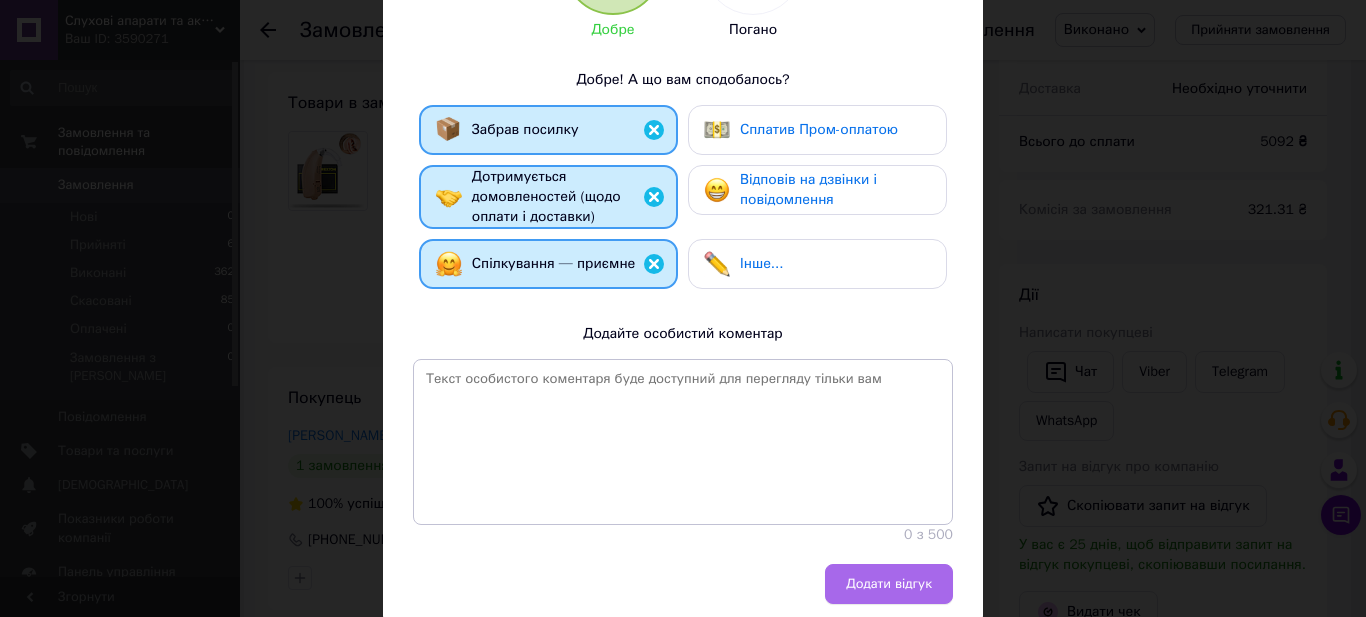 click on "Додати відгук" at bounding box center (889, 584) 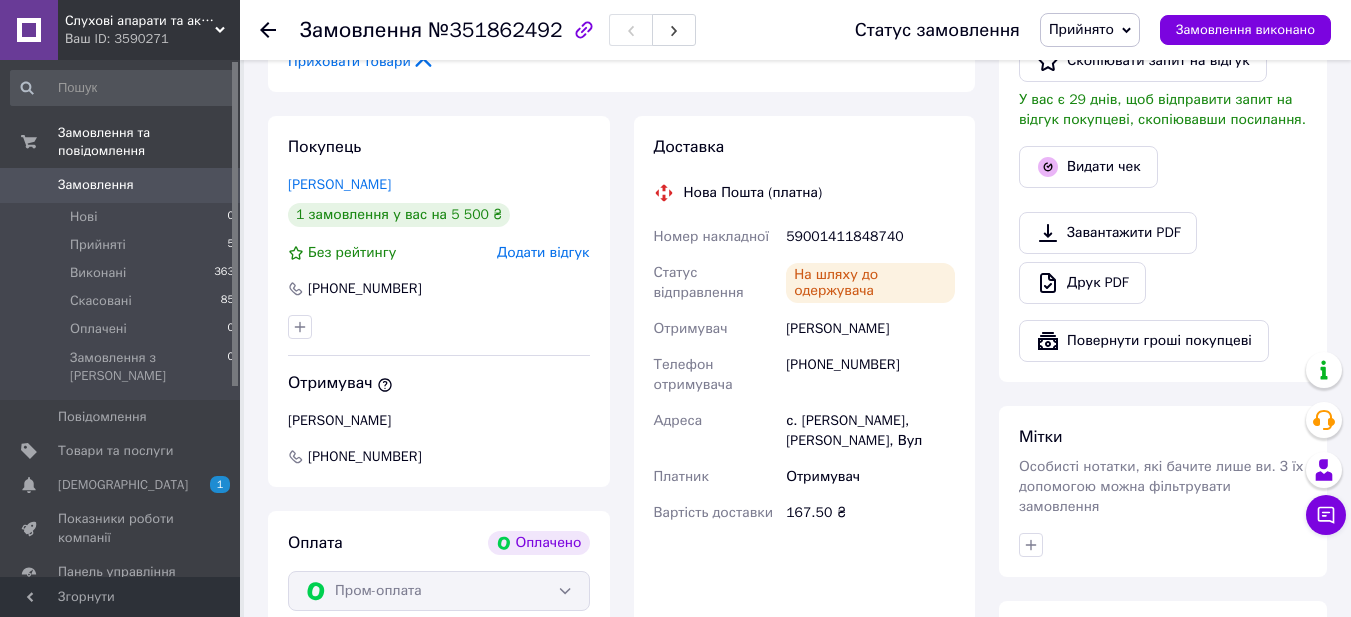 scroll, scrollTop: 1200, scrollLeft: 0, axis: vertical 